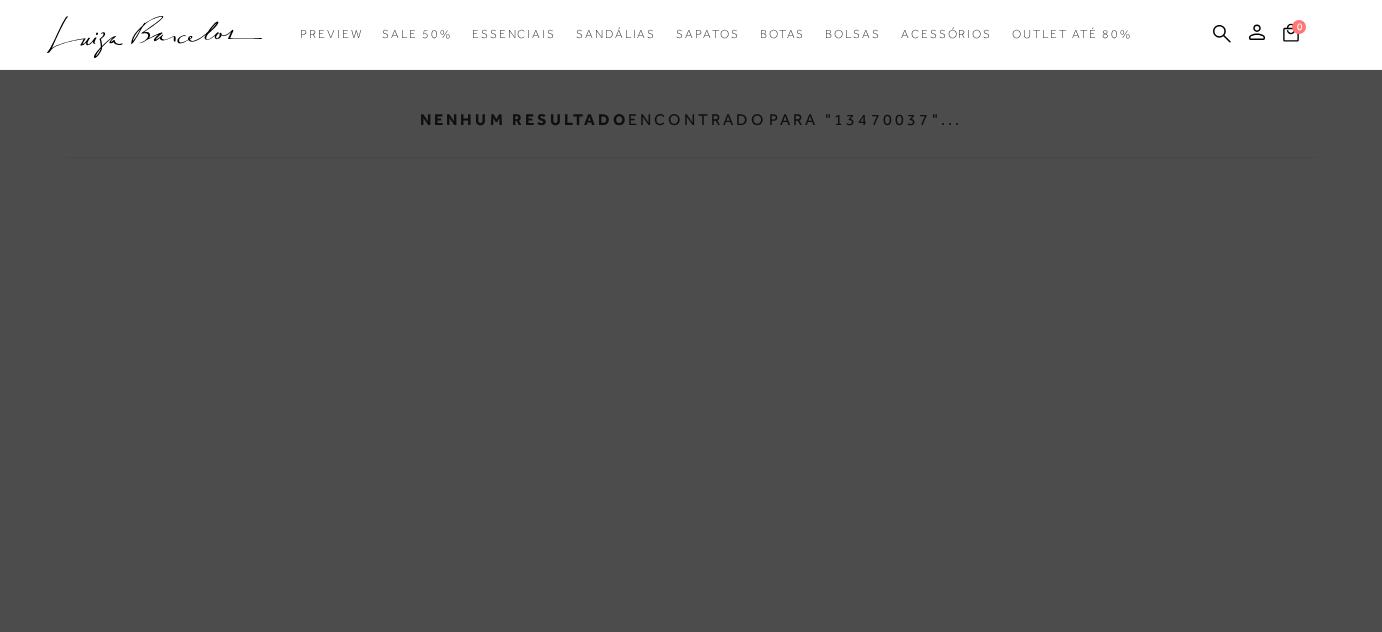 scroll, scrollTop: 0, scrollLeft: 0, axis: both 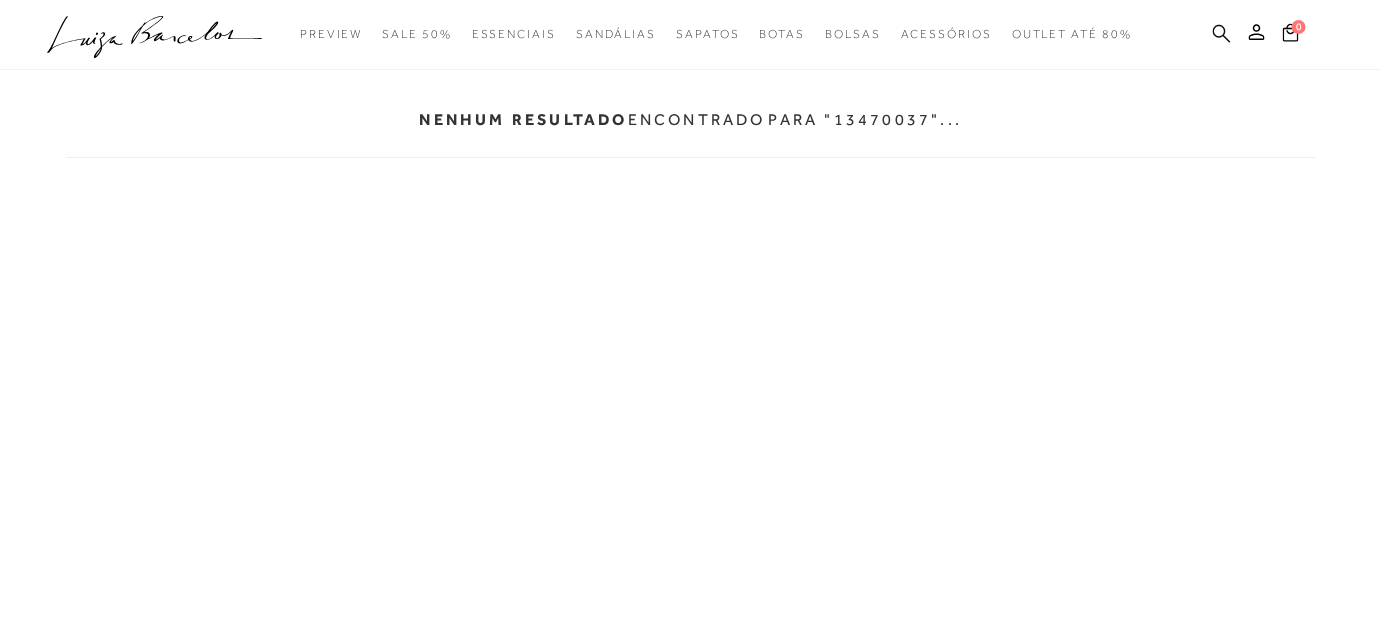 click 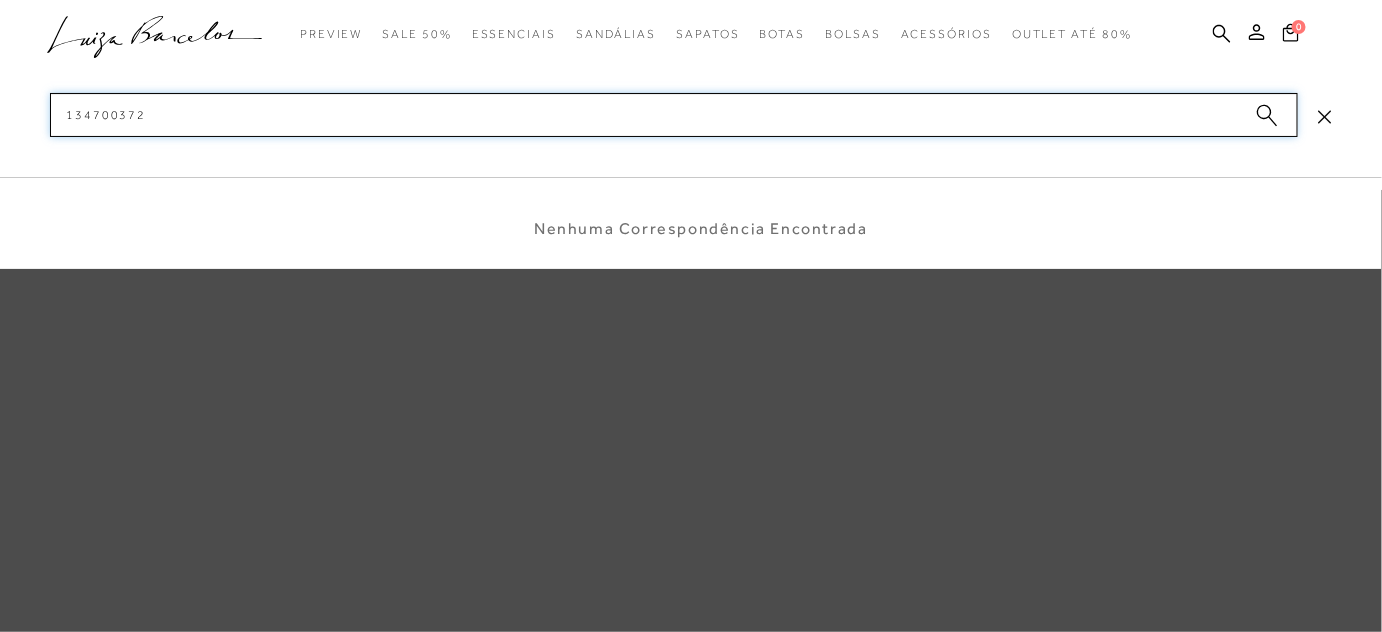 type on "134700372" 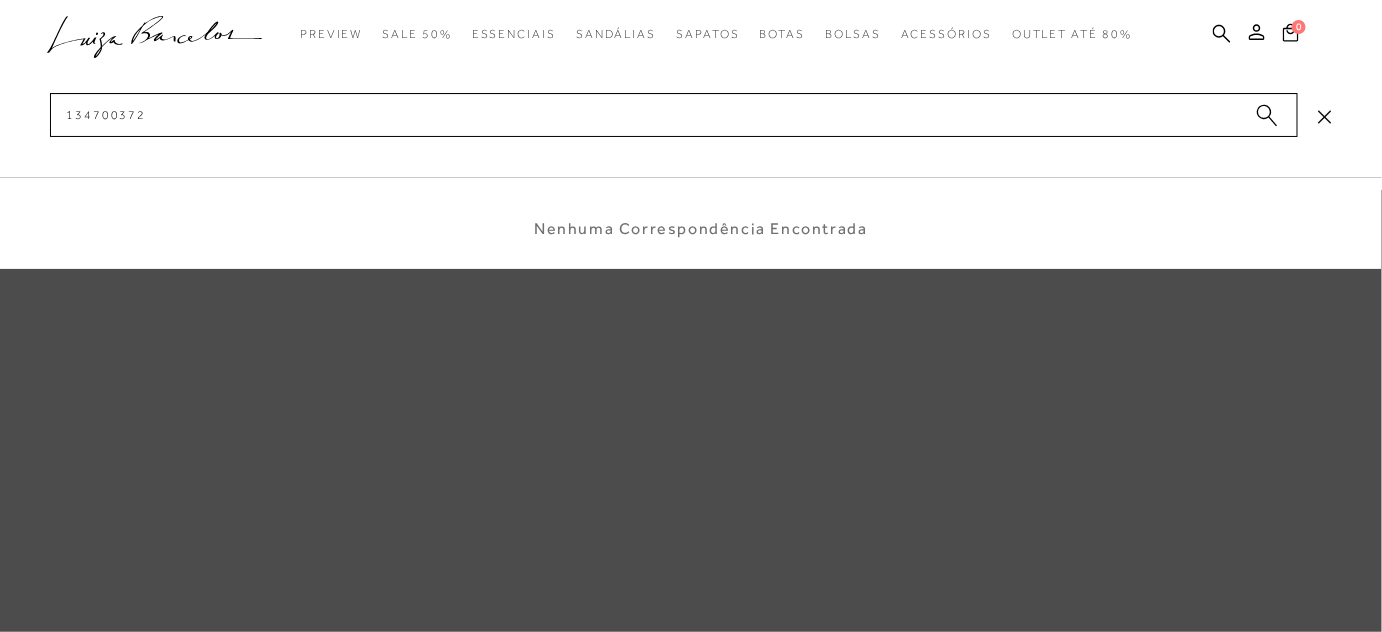 click 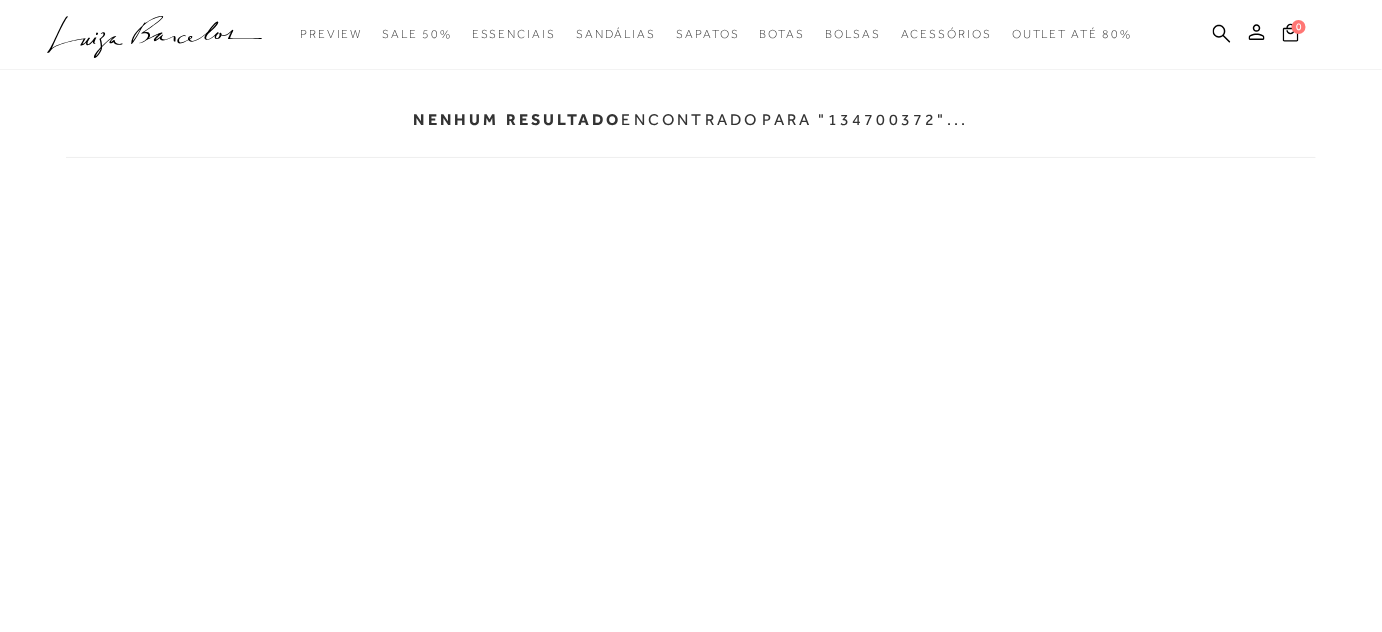 scroll, scrollTop: 0, scrollLeft: 0, axis: both 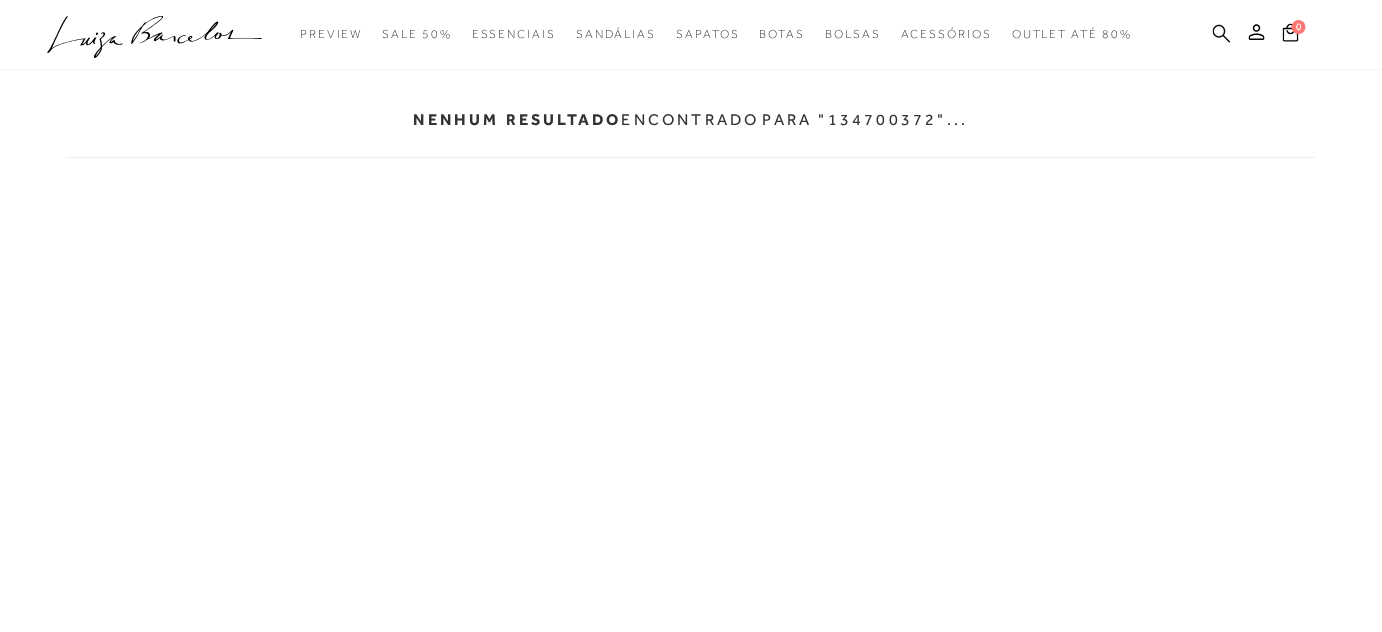 click 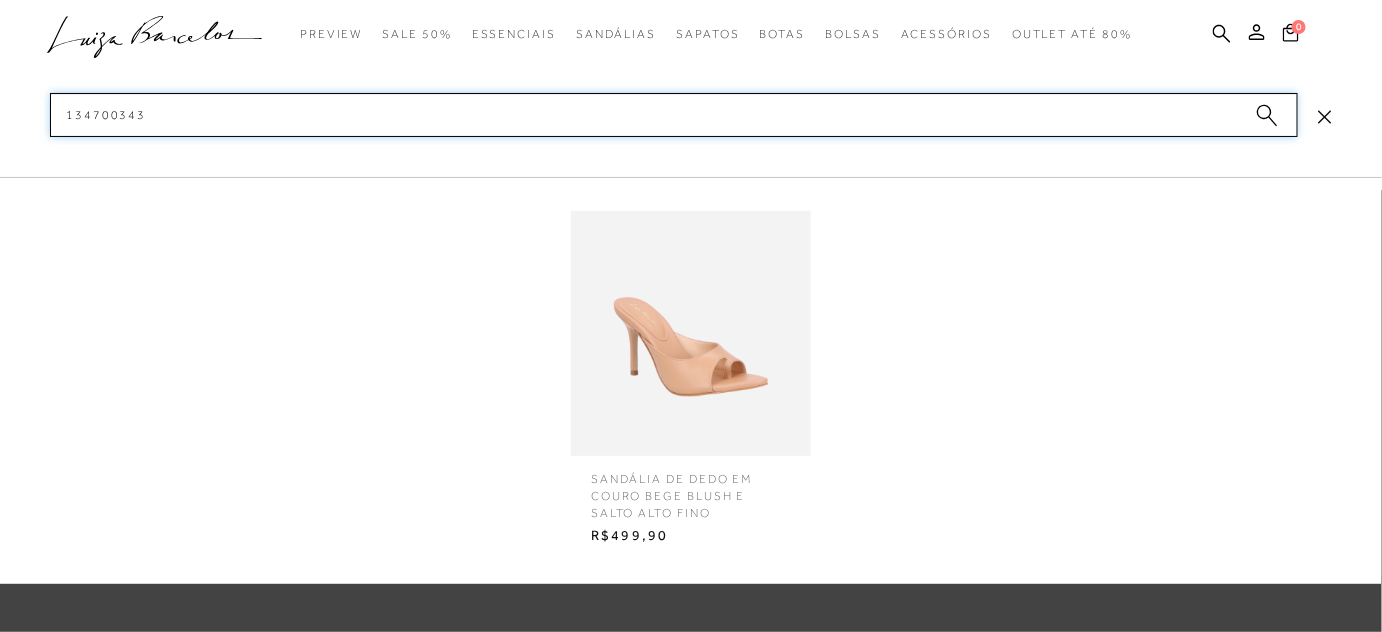 scroll, scrollTop: 363, scrollLeft: 0, axis: vertical 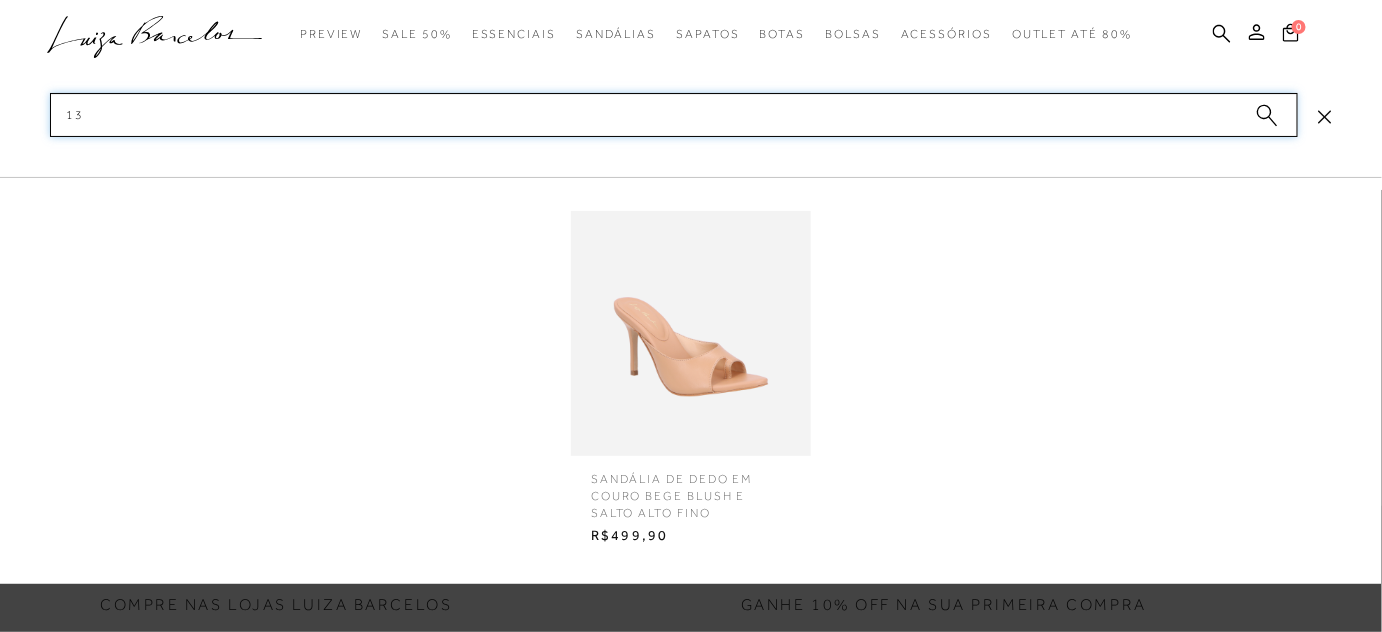 type on "1" 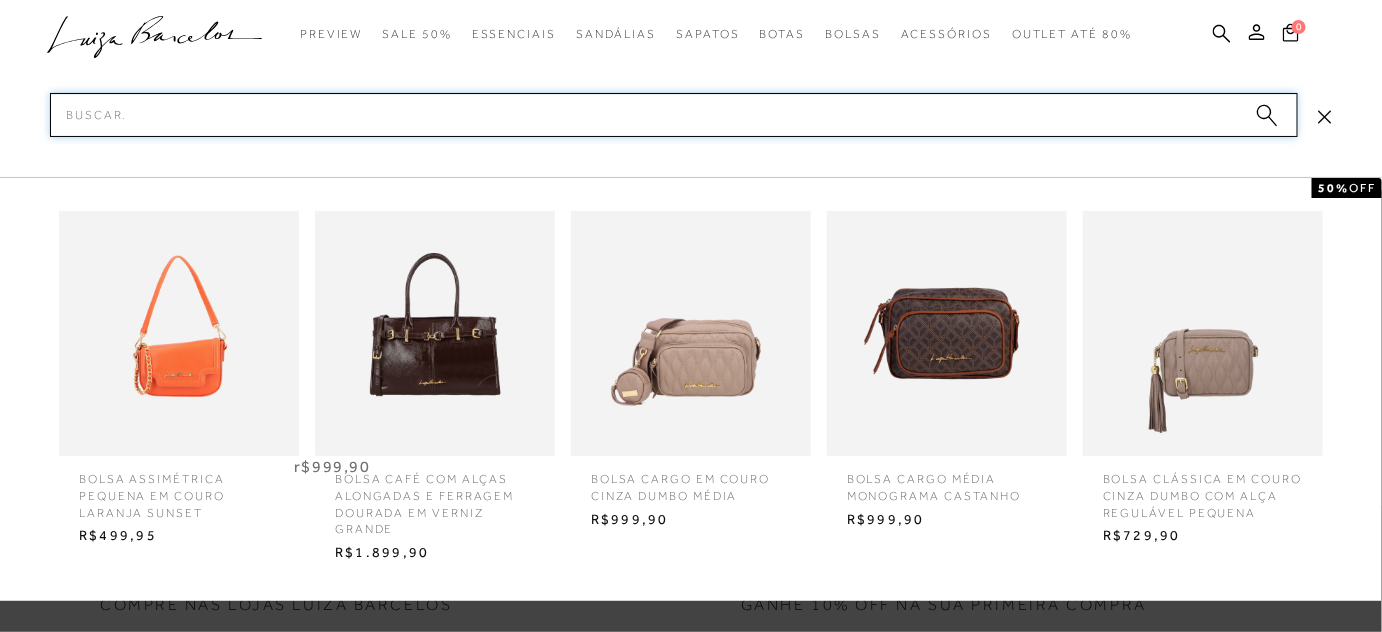 click on "Pesquisar" at bounding box center [674, 115] 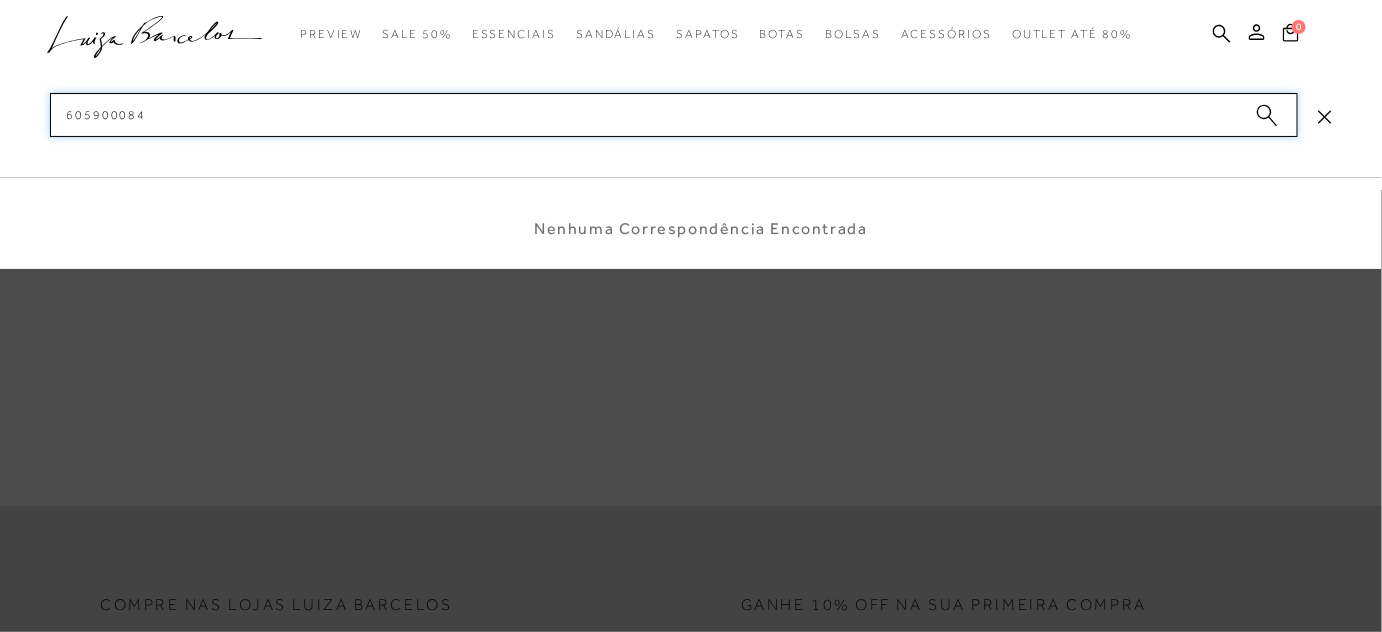 type on "605900084" 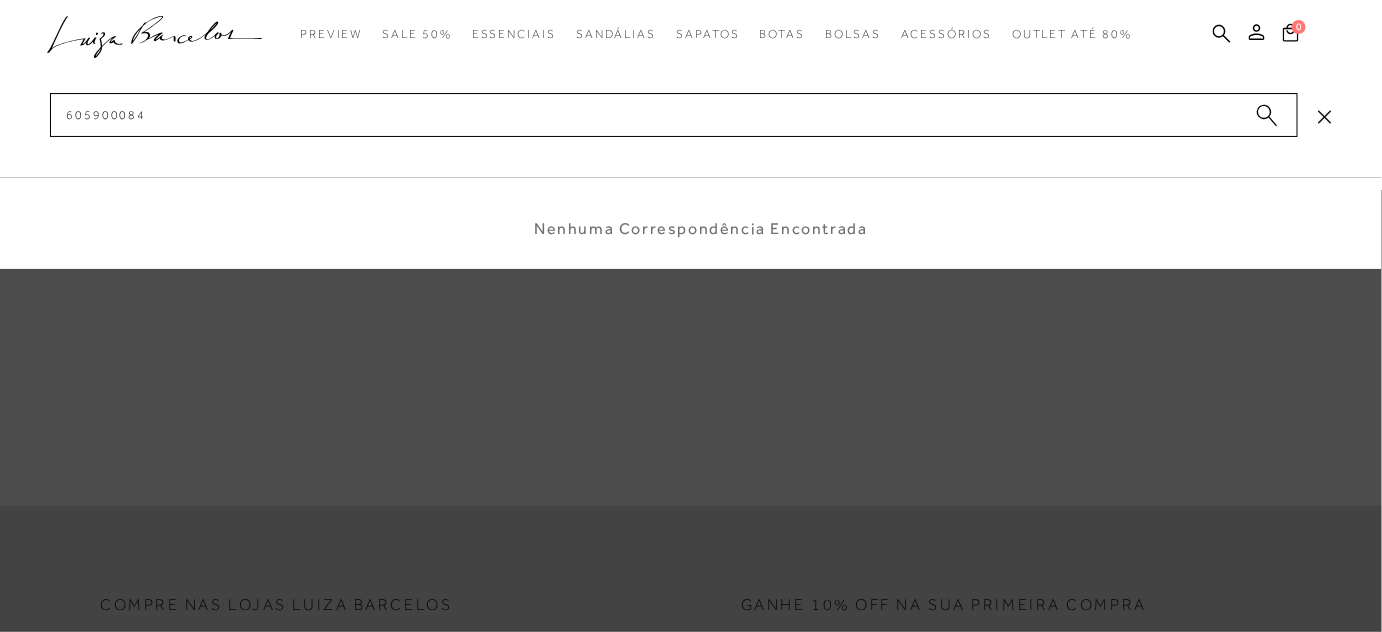 click 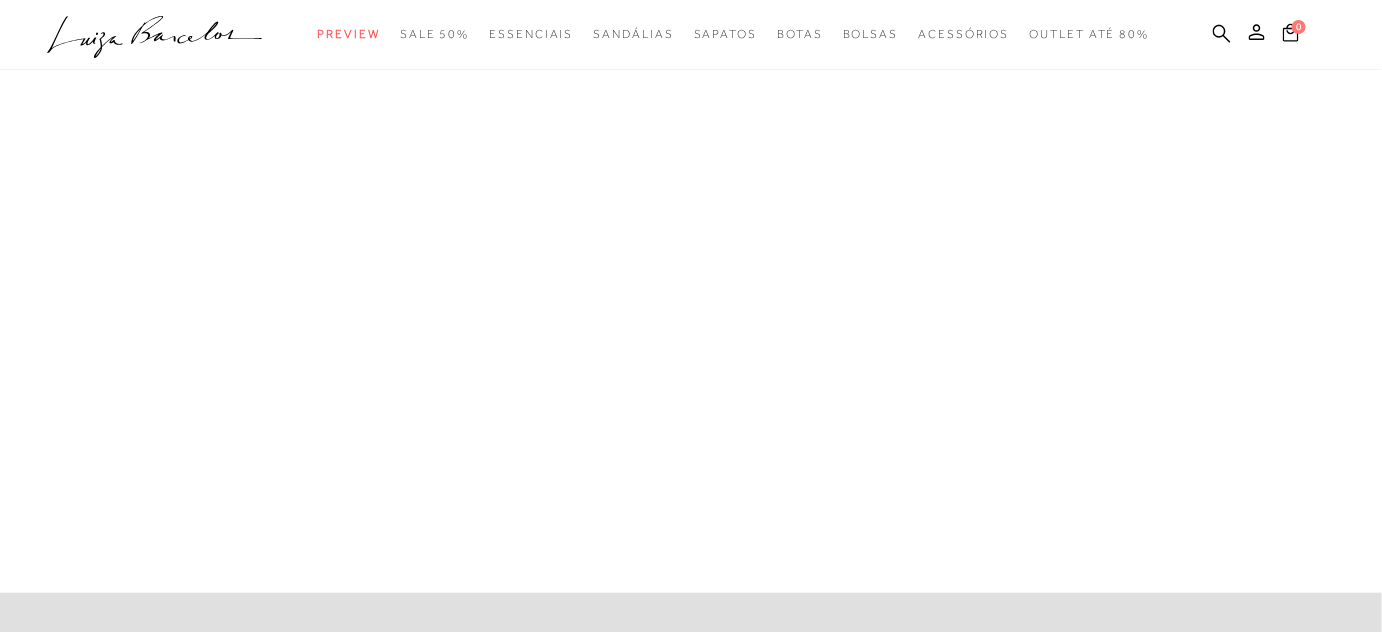 scroll, scrollTop: 0, scrollLeft: 0, axis: both 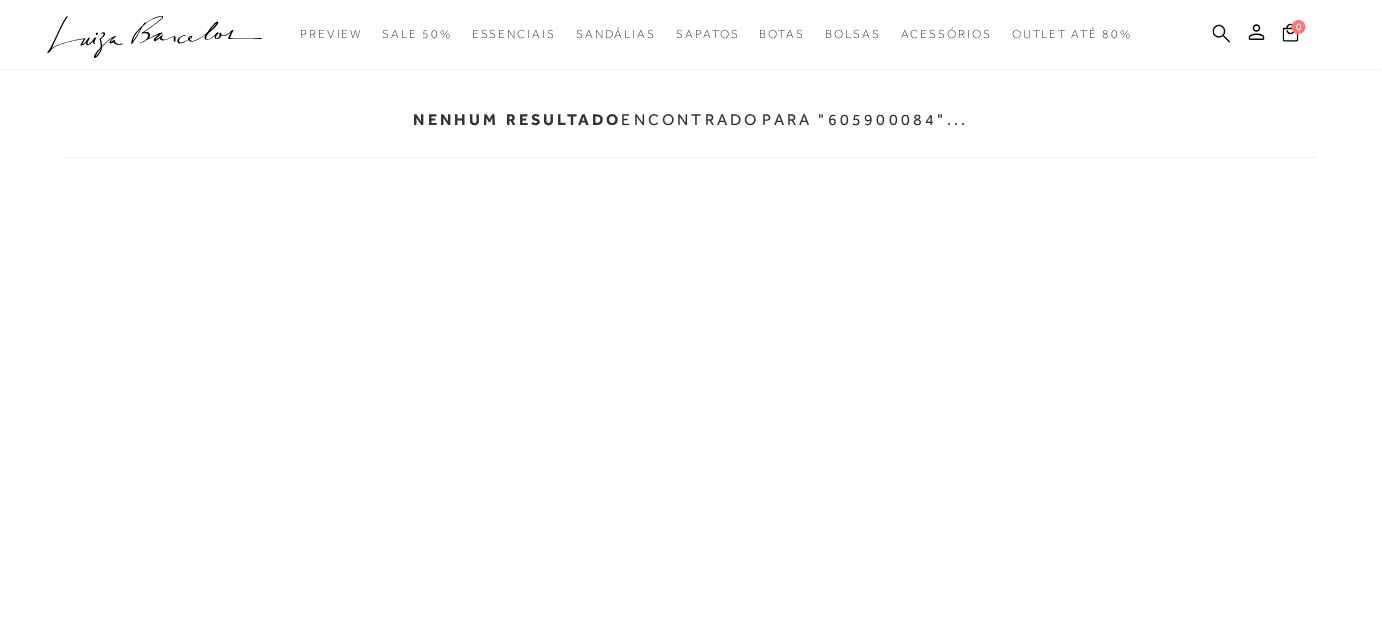 click 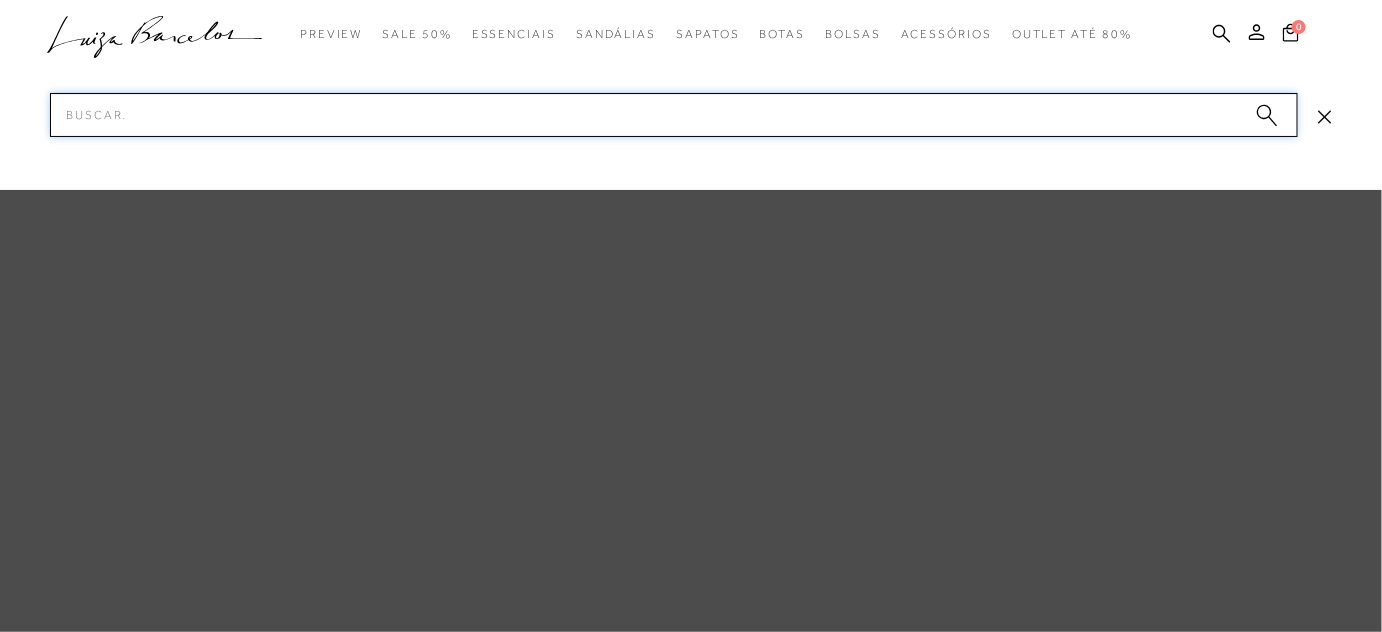 click on "Pesquisar" at bounding box center [674, 115] 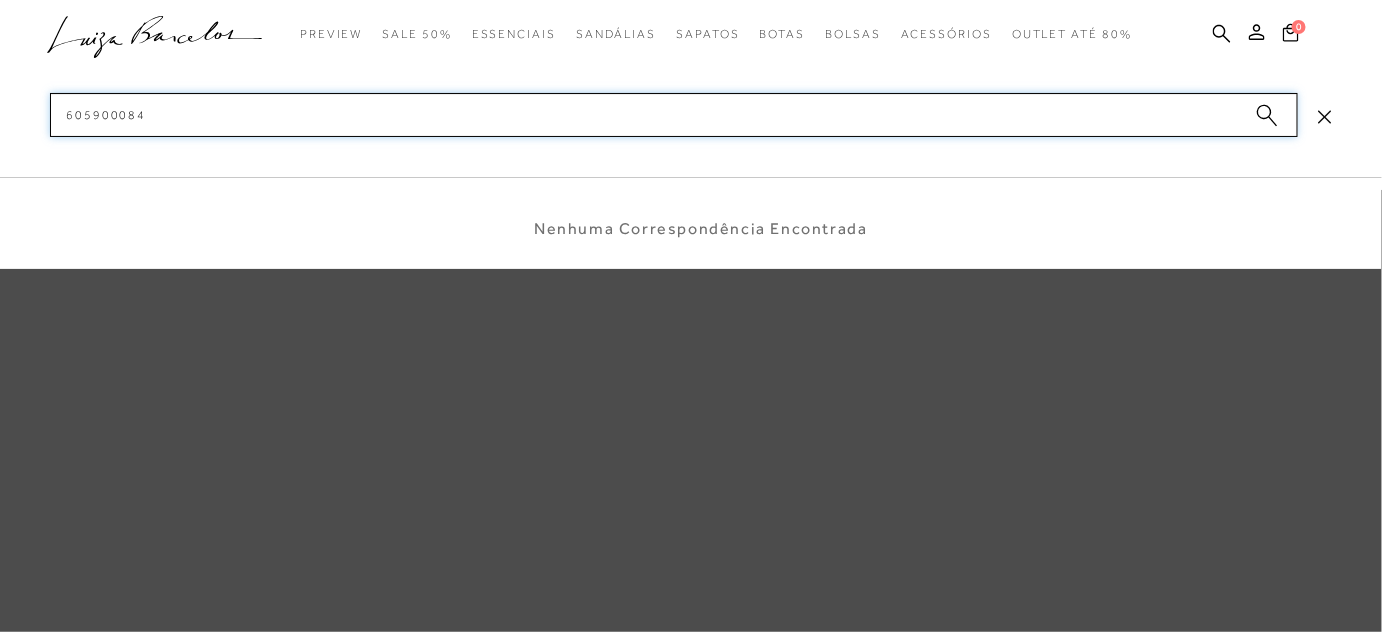 type on "605900084" 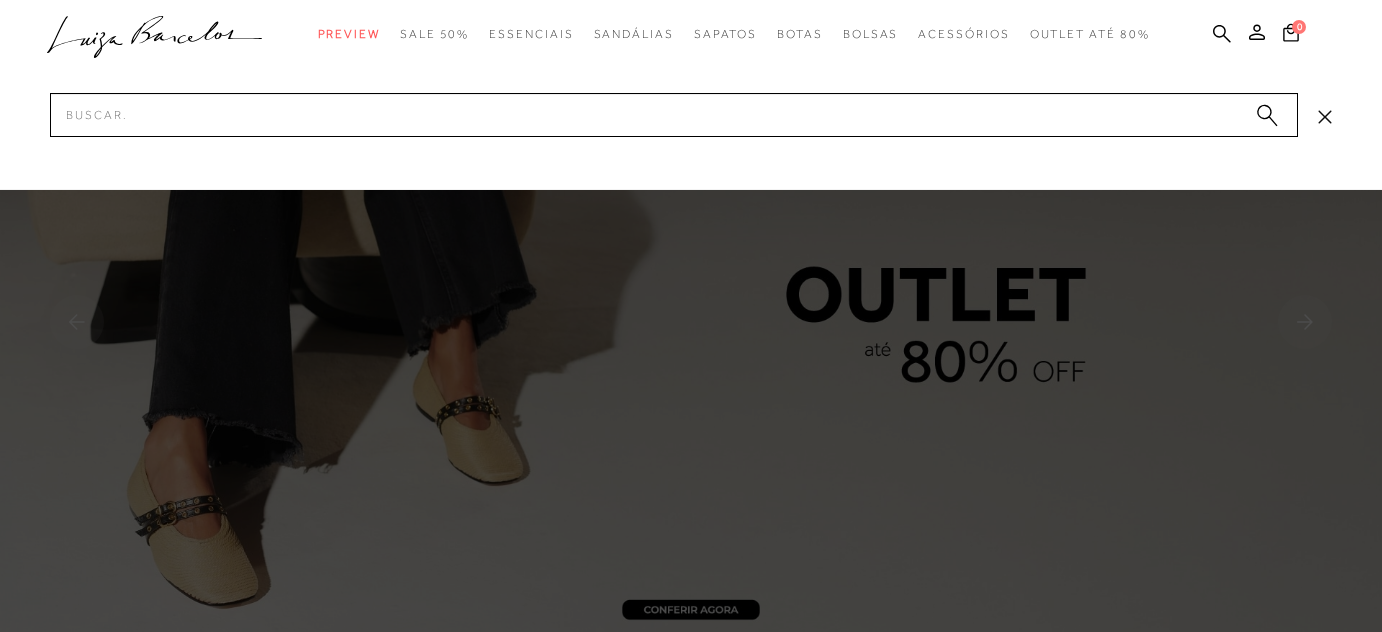scroll, scrollTop: 0, scrollLeft: 0, axis: both 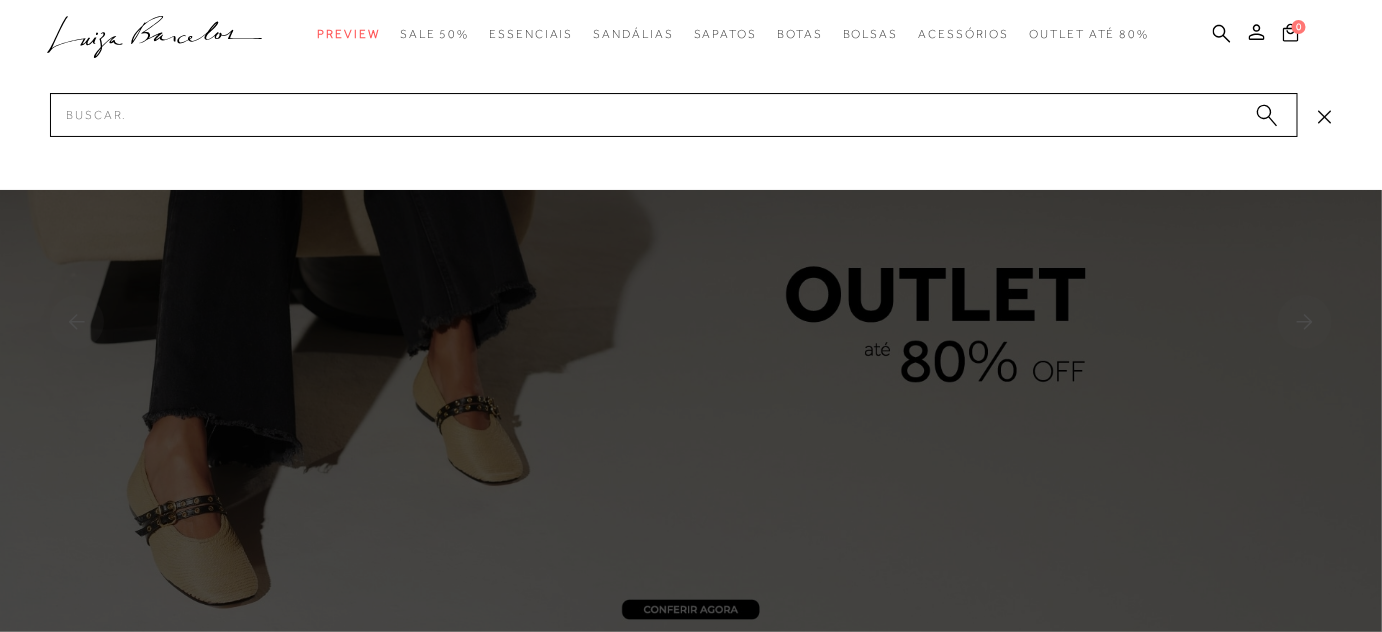 click on "Pesquisar" at bounding box center (674, 115) 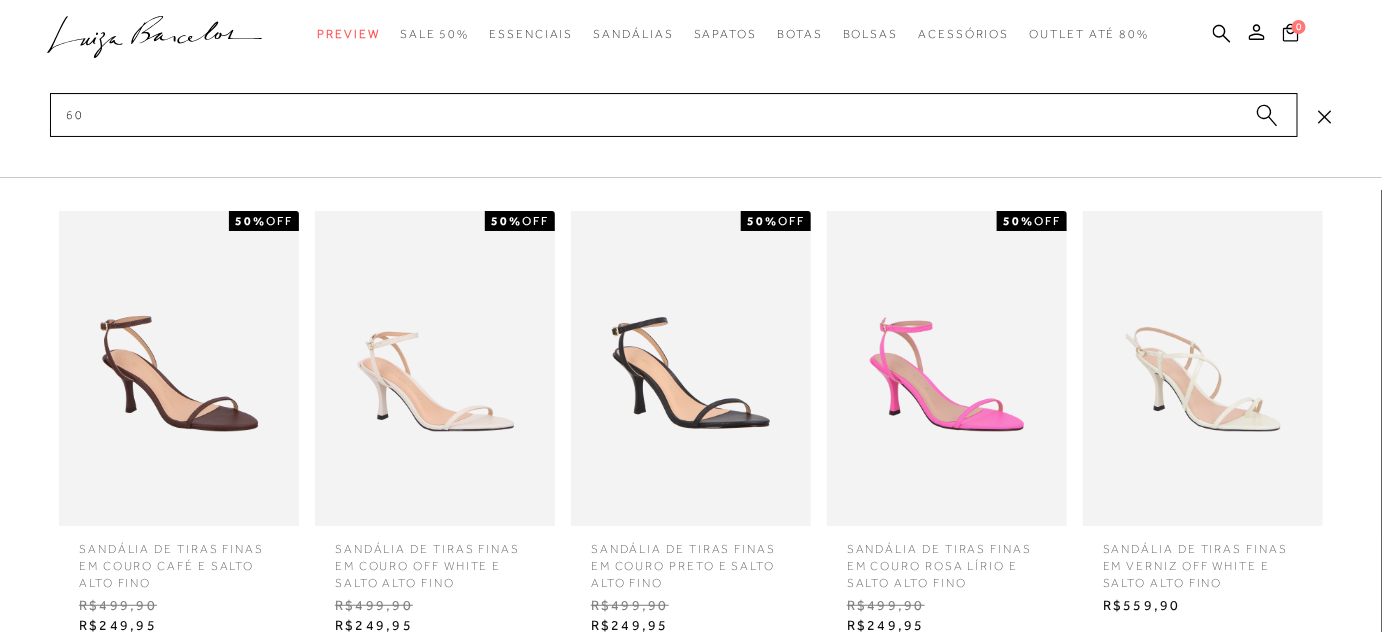 type on "6" 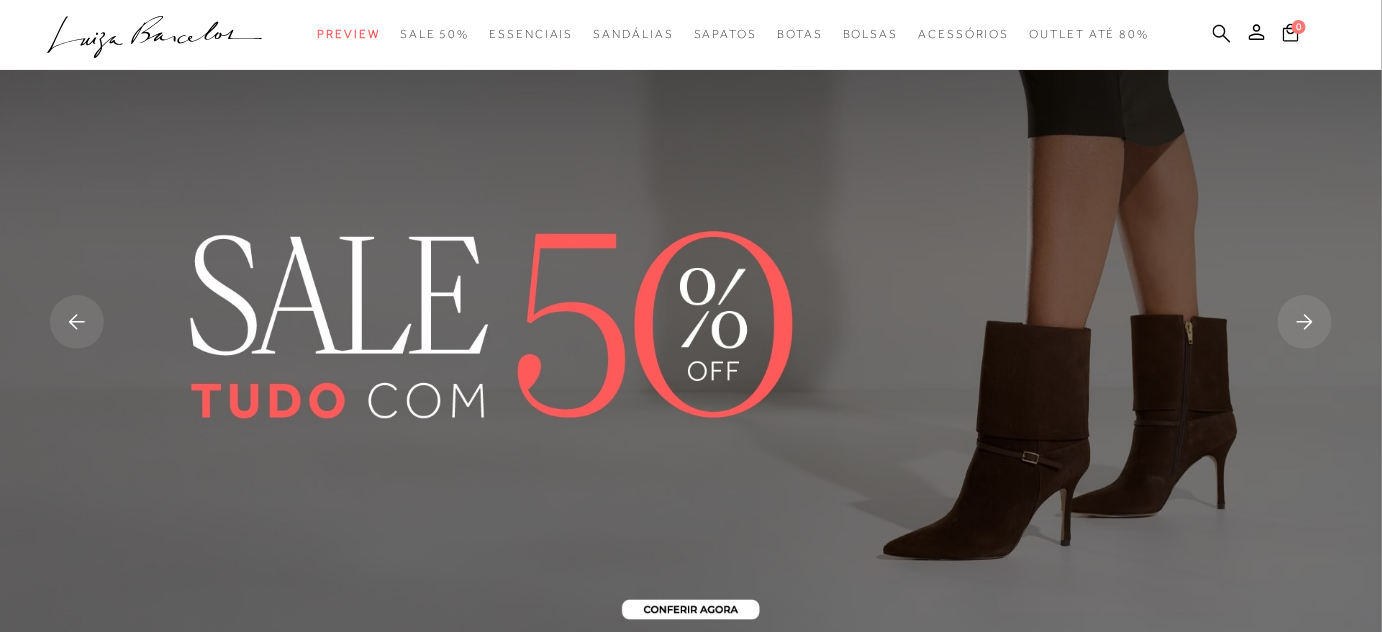 click 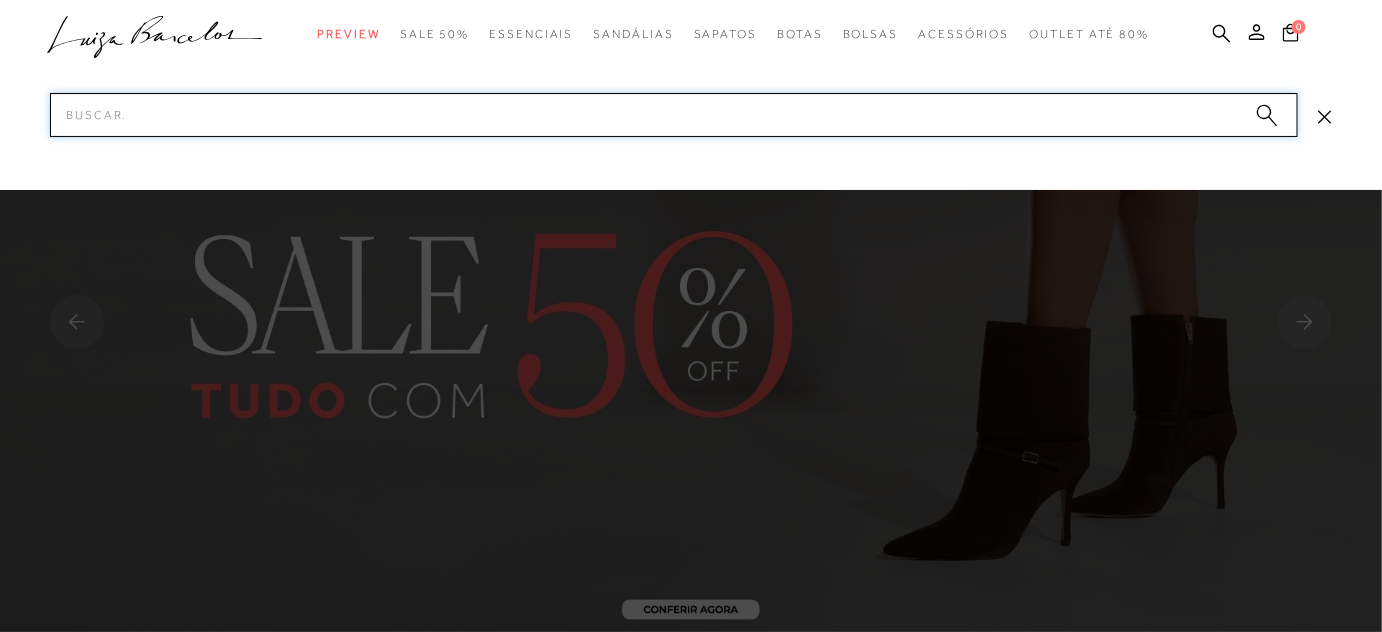 click on "Pesquisar" at bounding box center (674, 115) 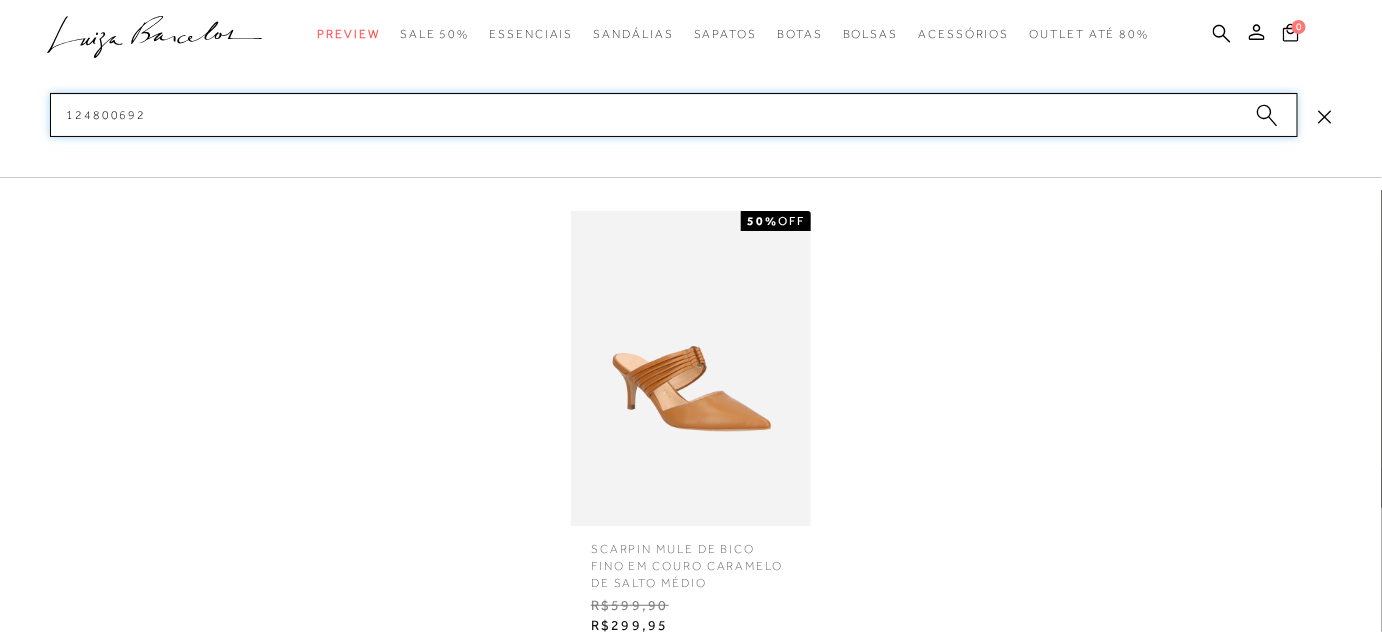 scroll, scrollTop: 272, scrollLeft: 0, axis: vertical 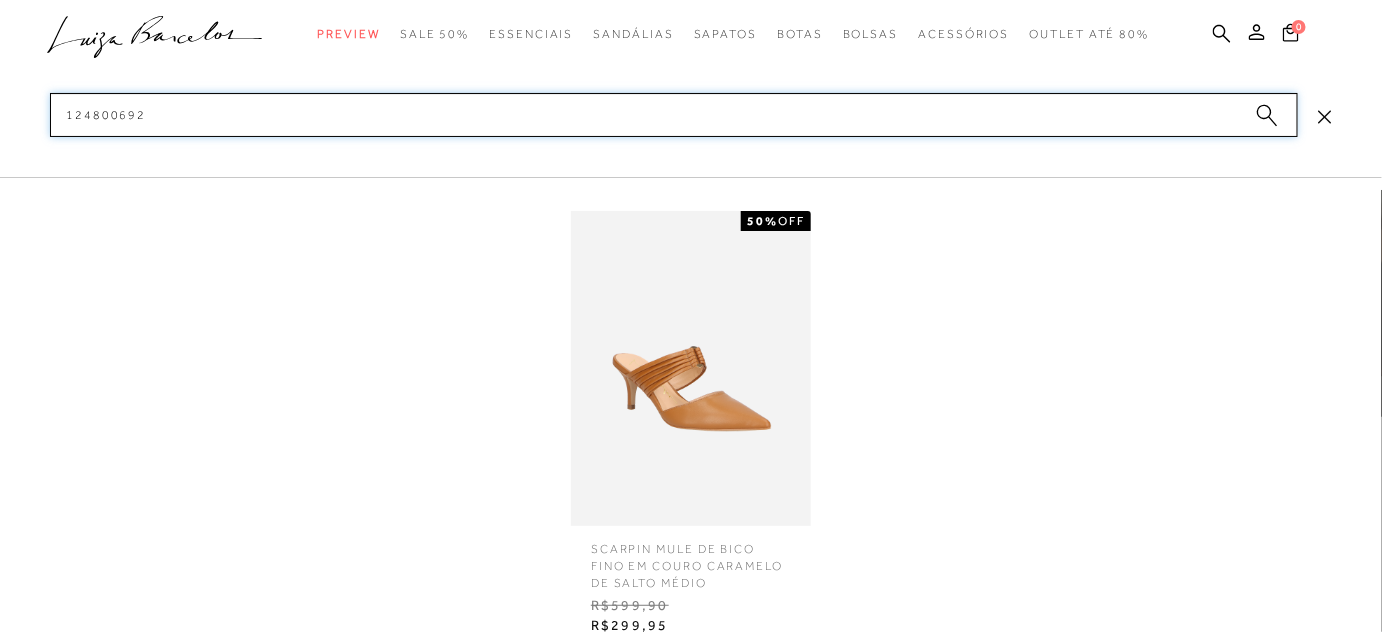 type on "124800692" 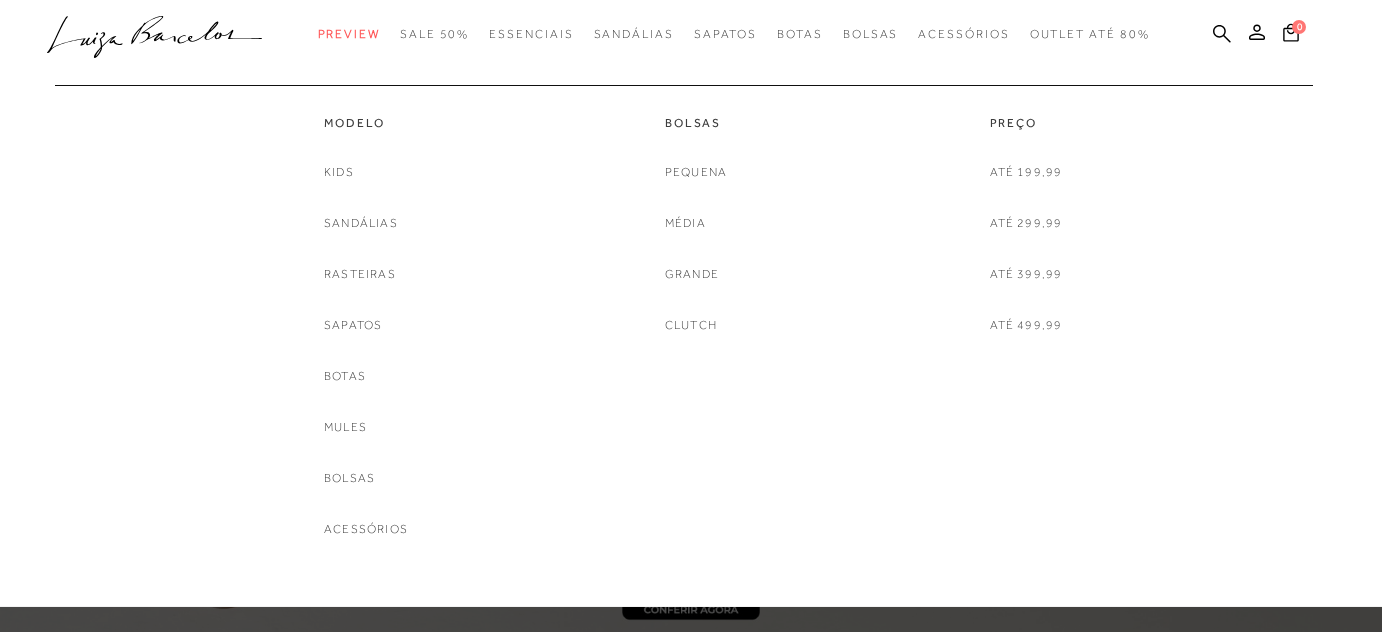 scroll, scrollTop: 0, scrollLeft: 0, axis: both 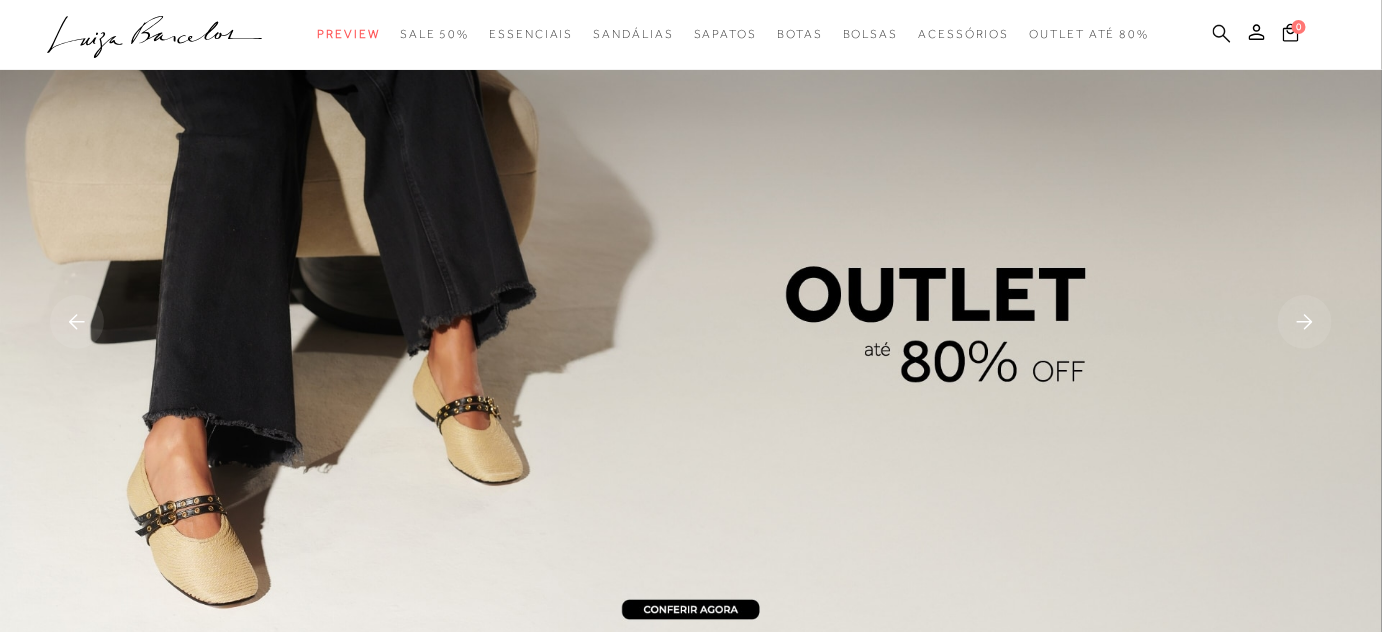 click 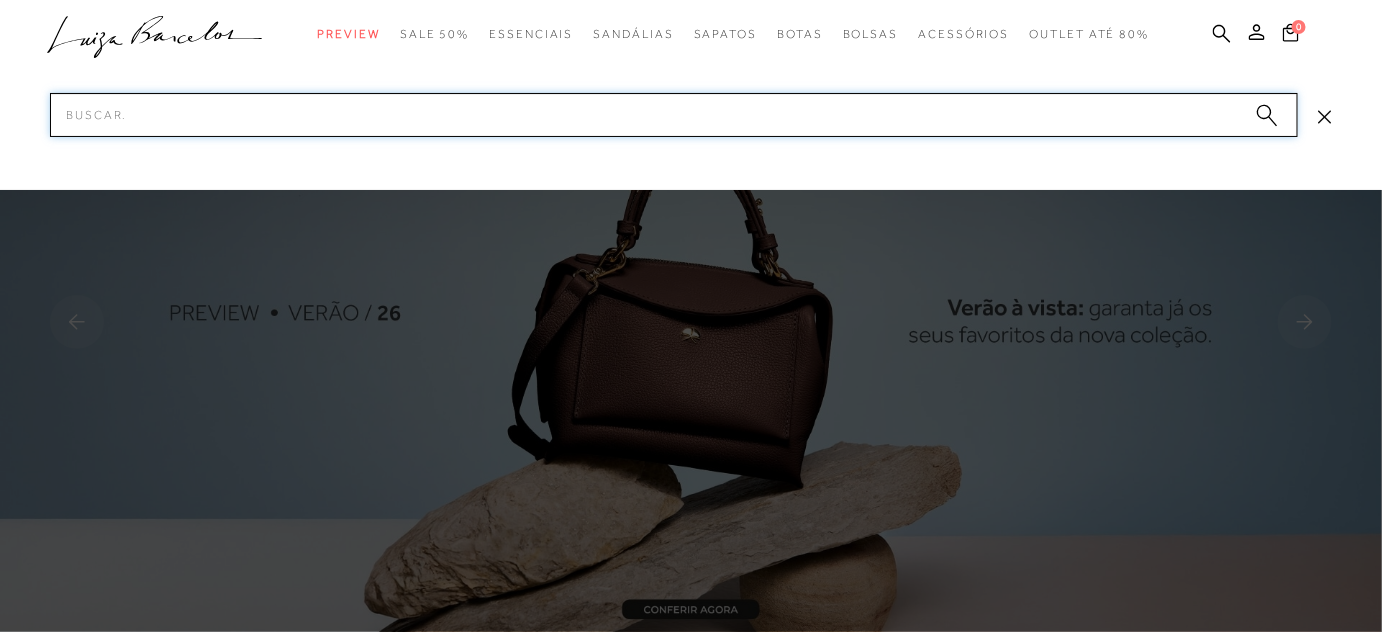 click on "Pesquisar" at bounding box center (674, 115) 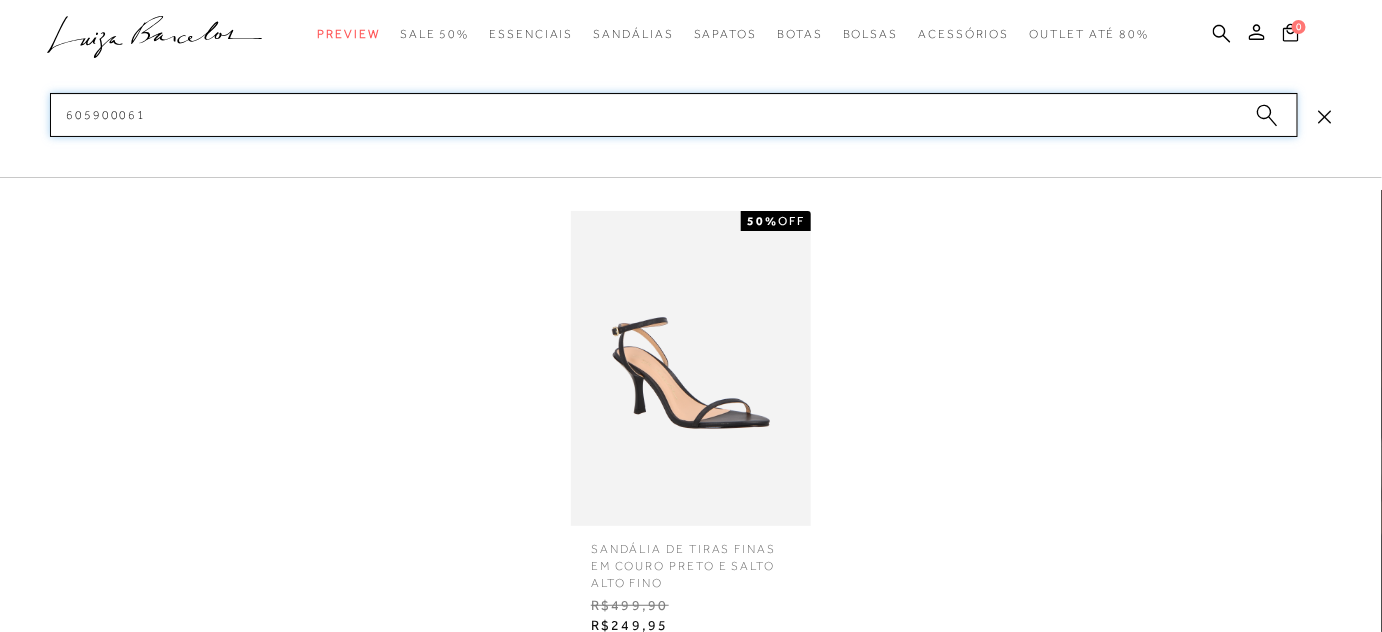 type on "605900061" 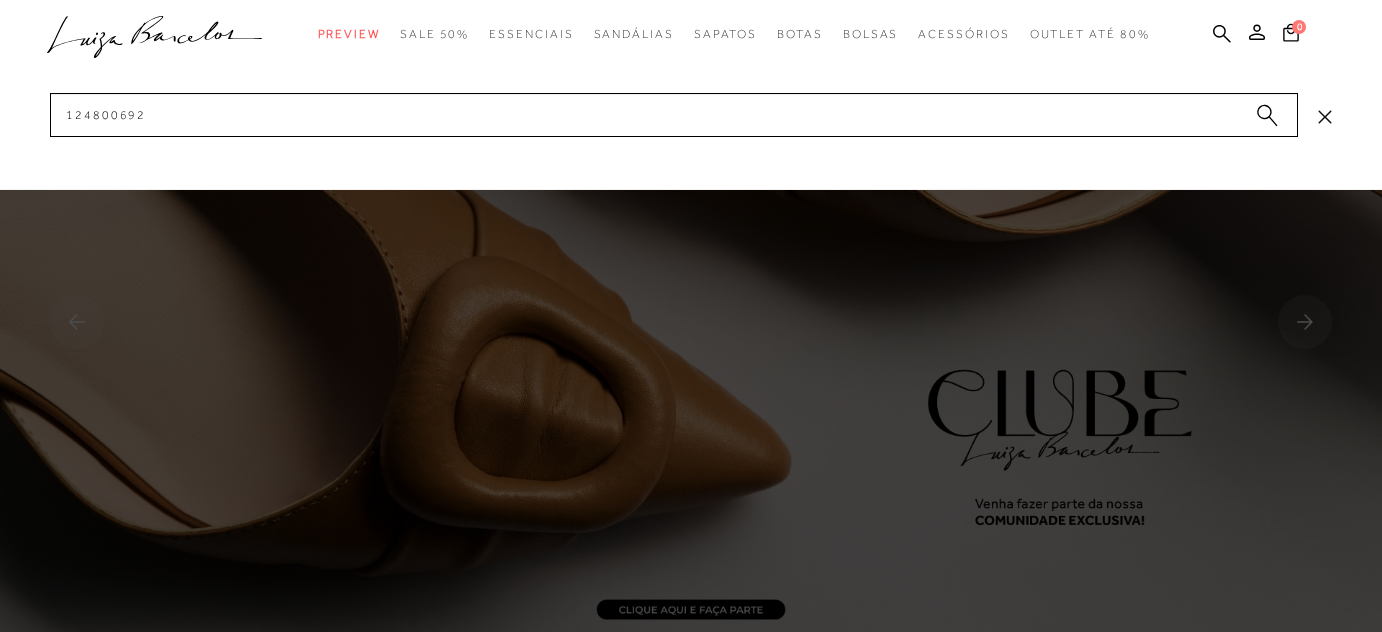scroll, scrollTop: 272, scrollLeft: 0, axis: vertical 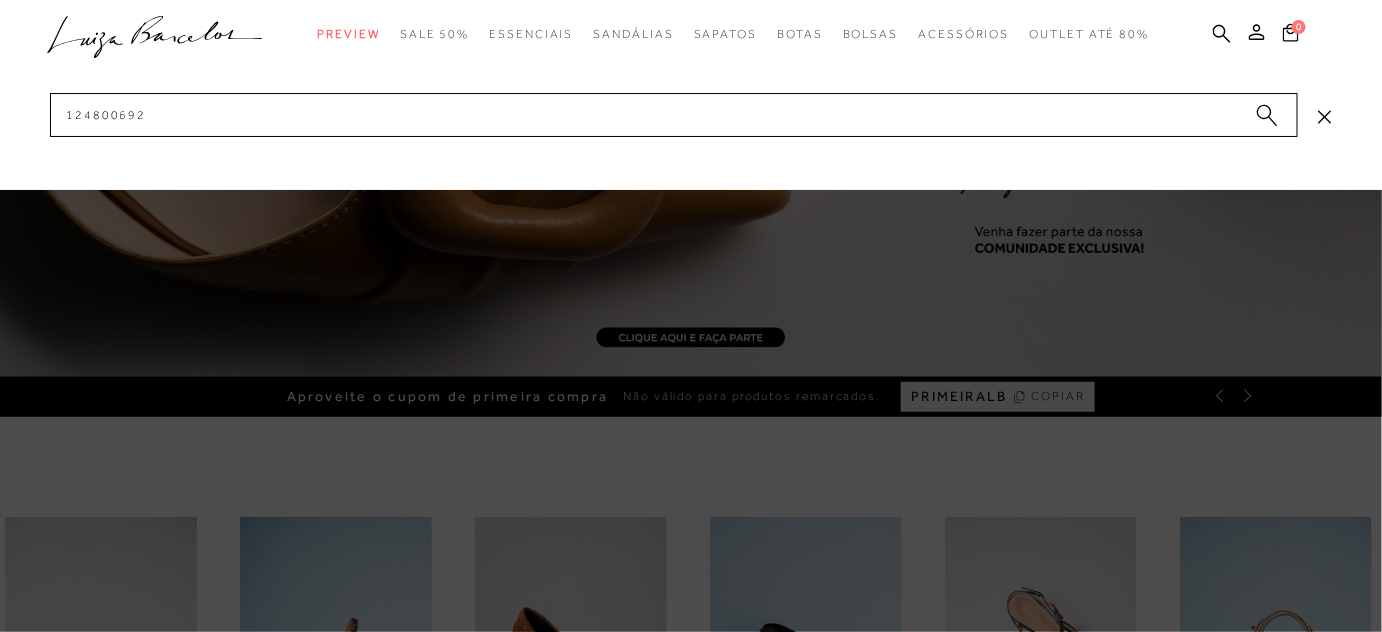 click on "124800692" at bounding box center (674, 115) 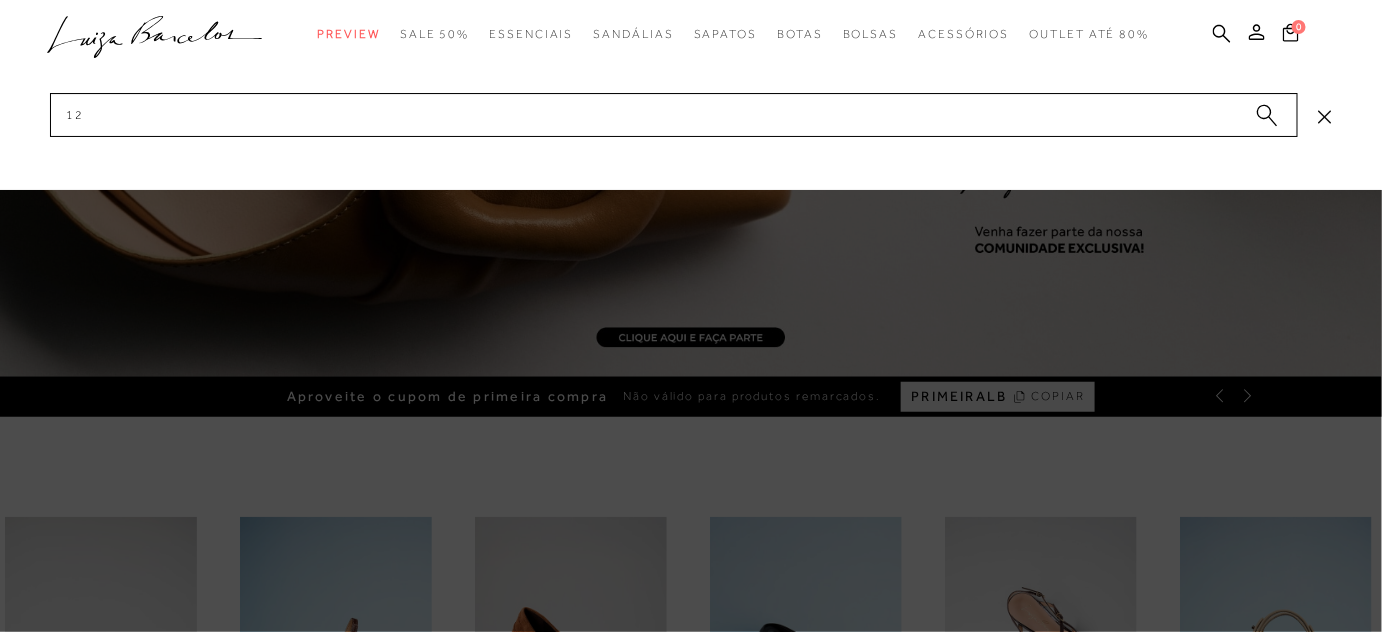 type on "1" 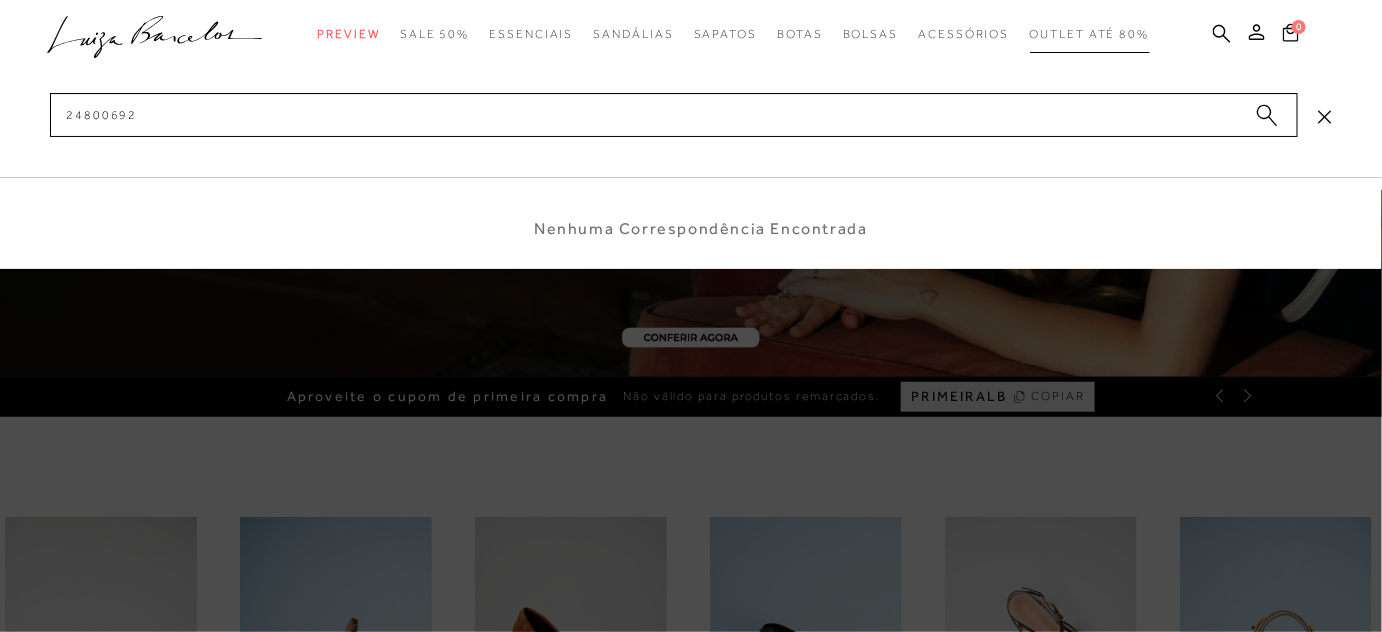 type on "24800692" 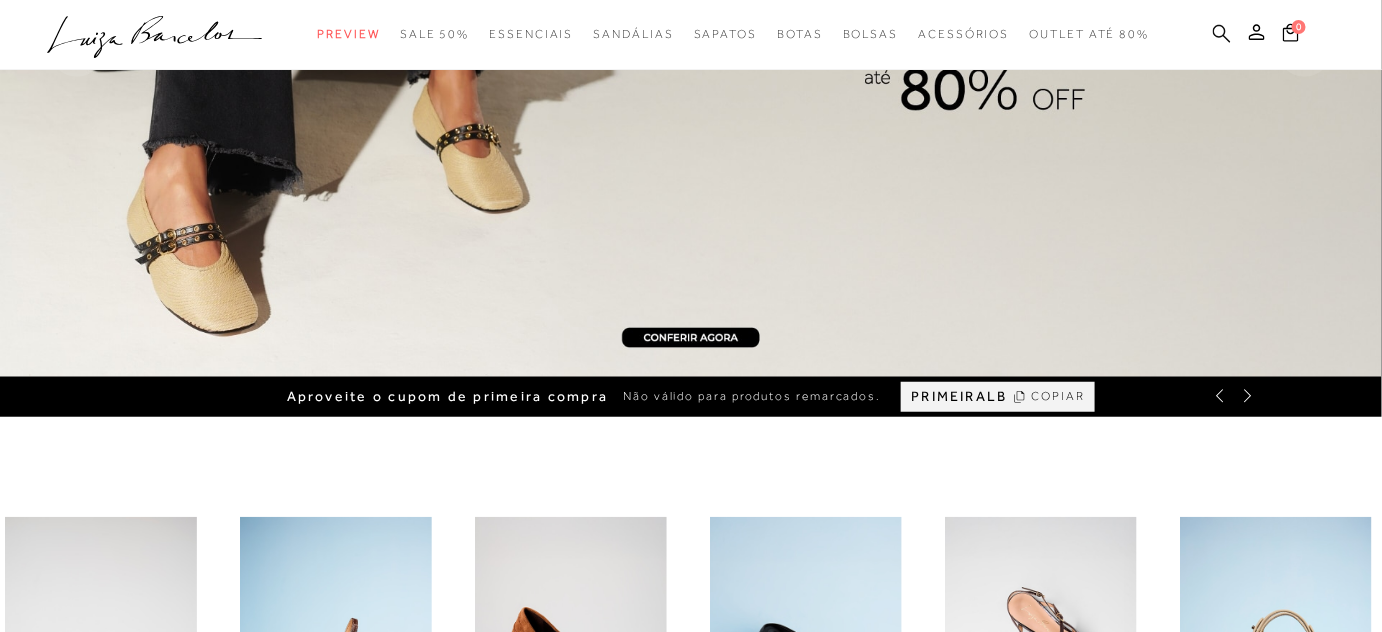 click 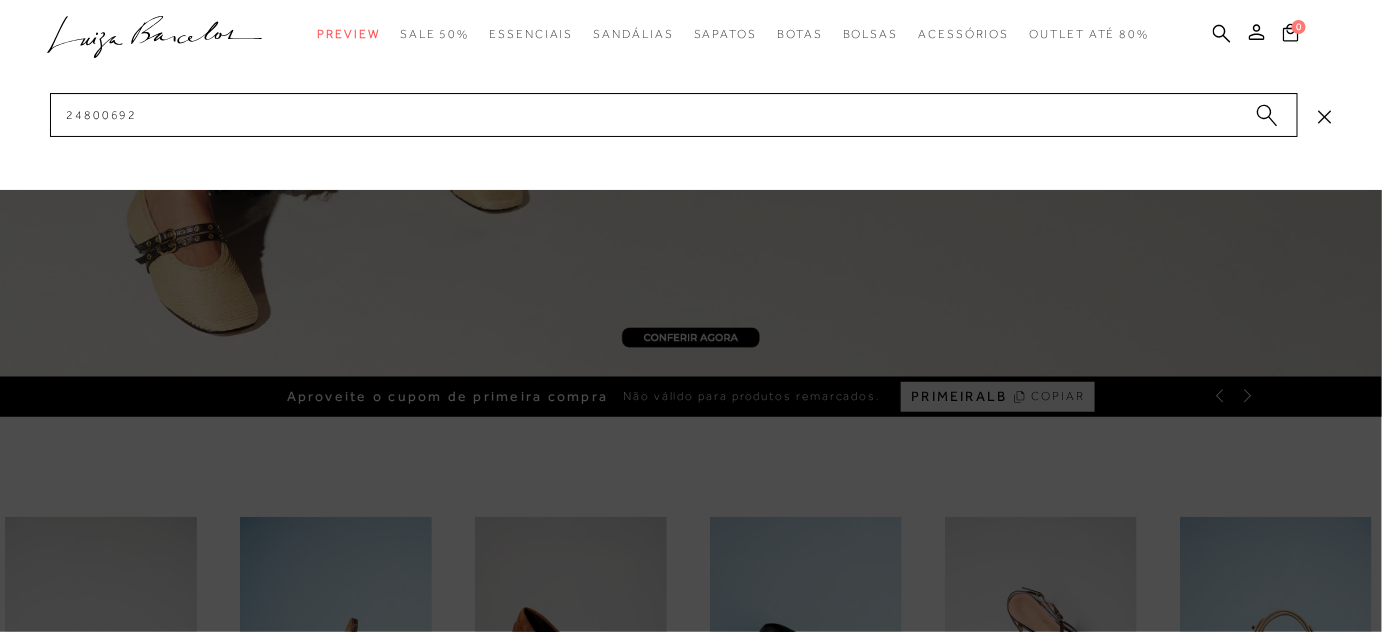 click 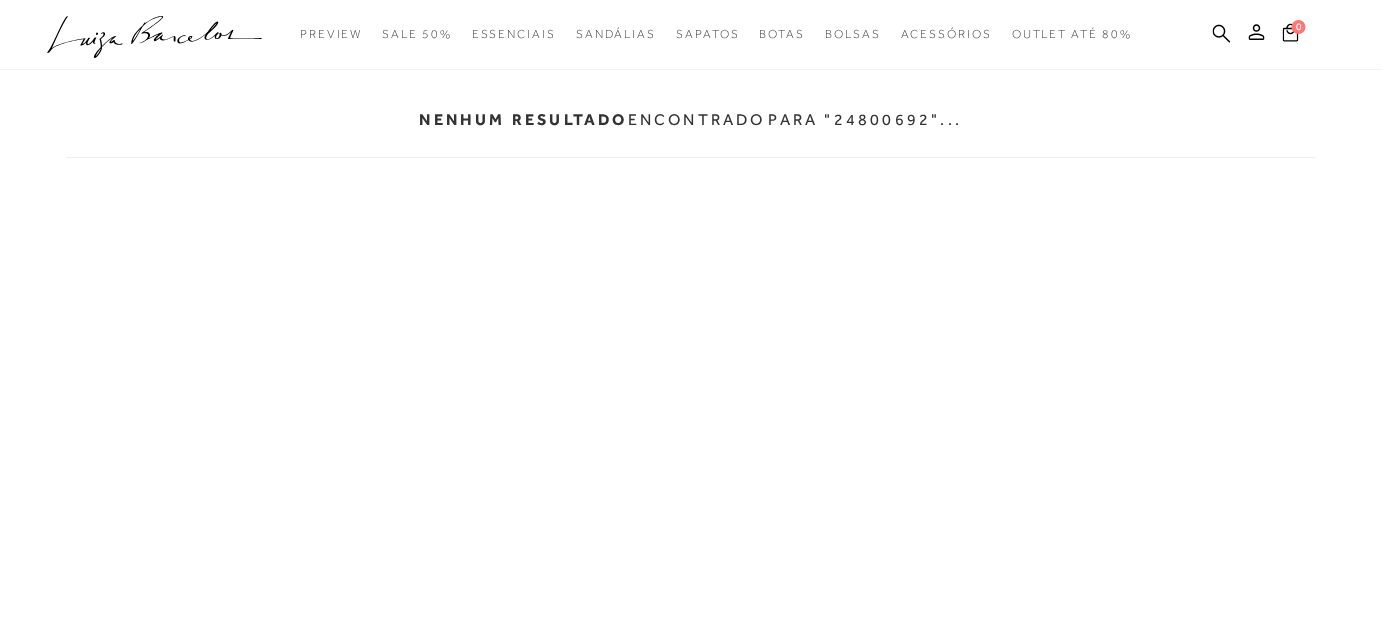 scroll, scrollTop: 0, scrollLeft: 0, axis: both 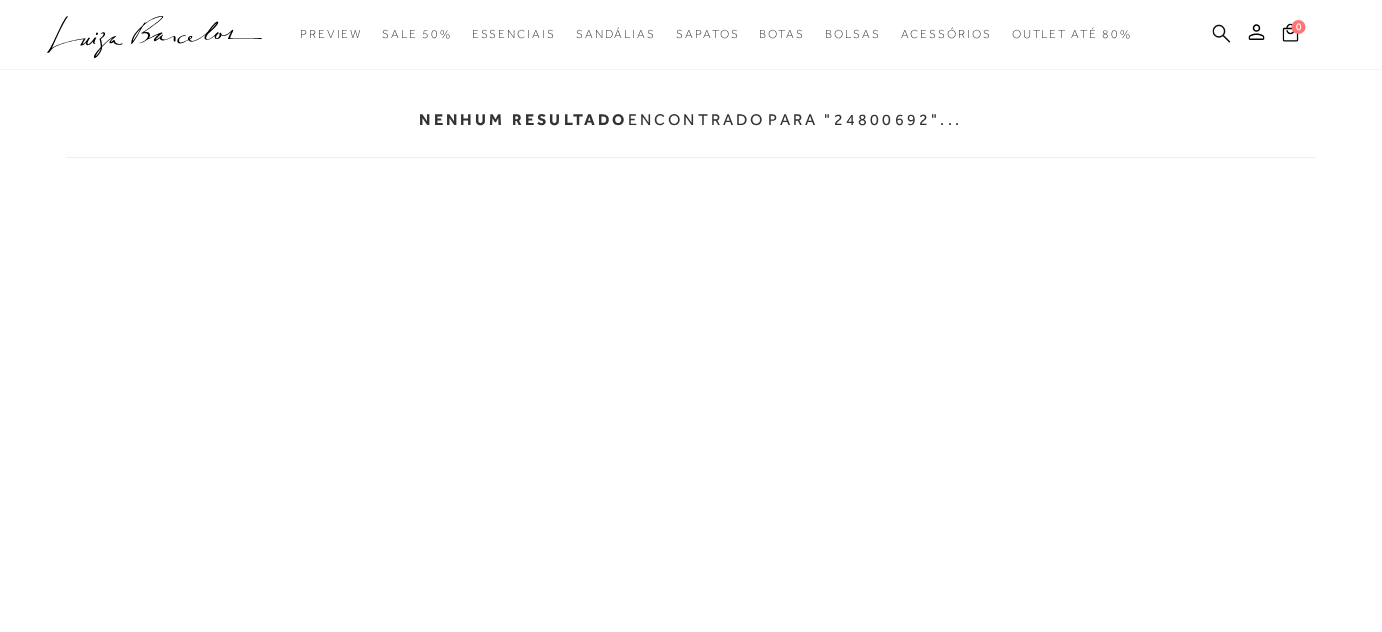 click 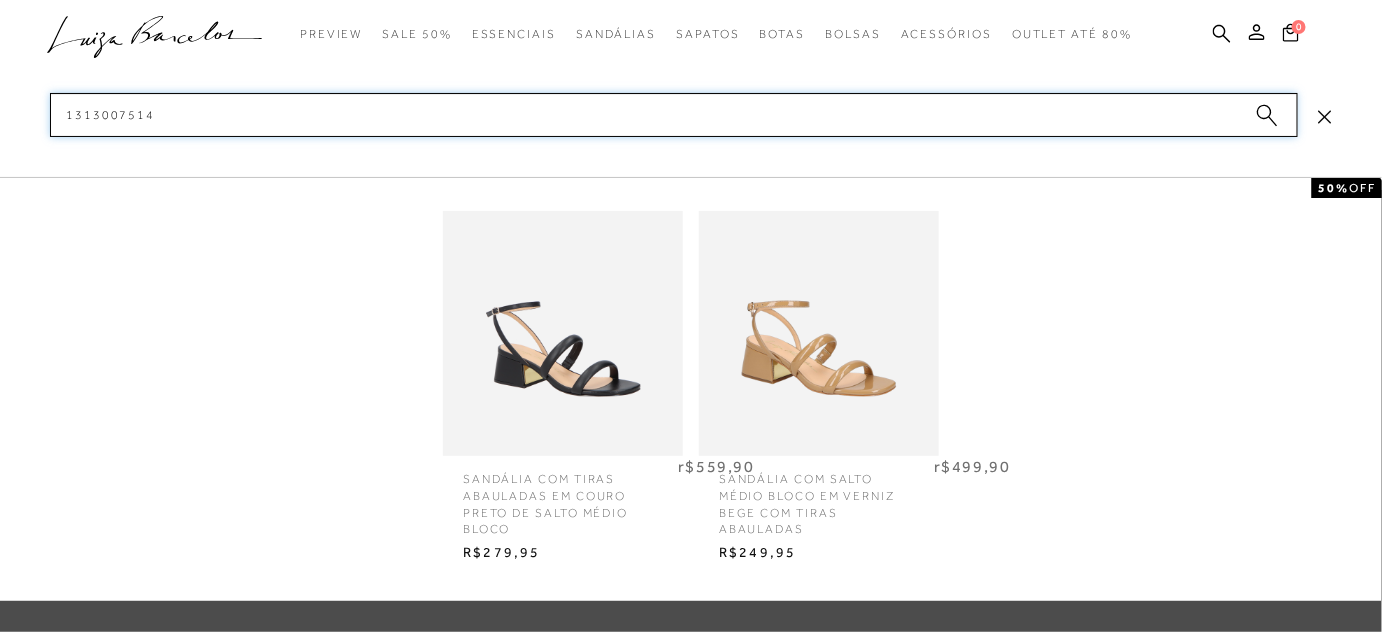 scroll, scrollTop: 90, scrollLeft: 0, axis: vertical 